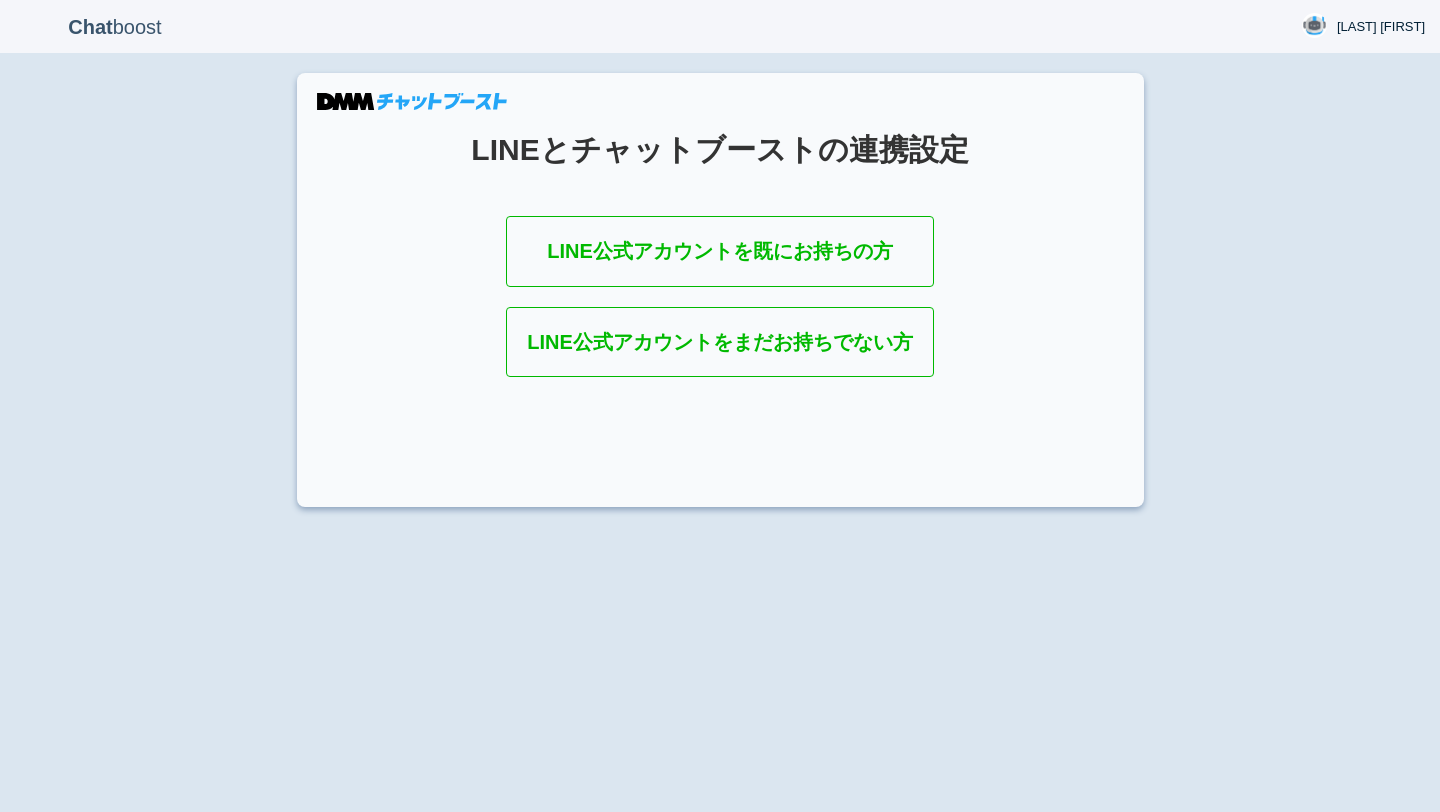 scroll, scrollTop: 0, scrollLeft: 0, axis: both 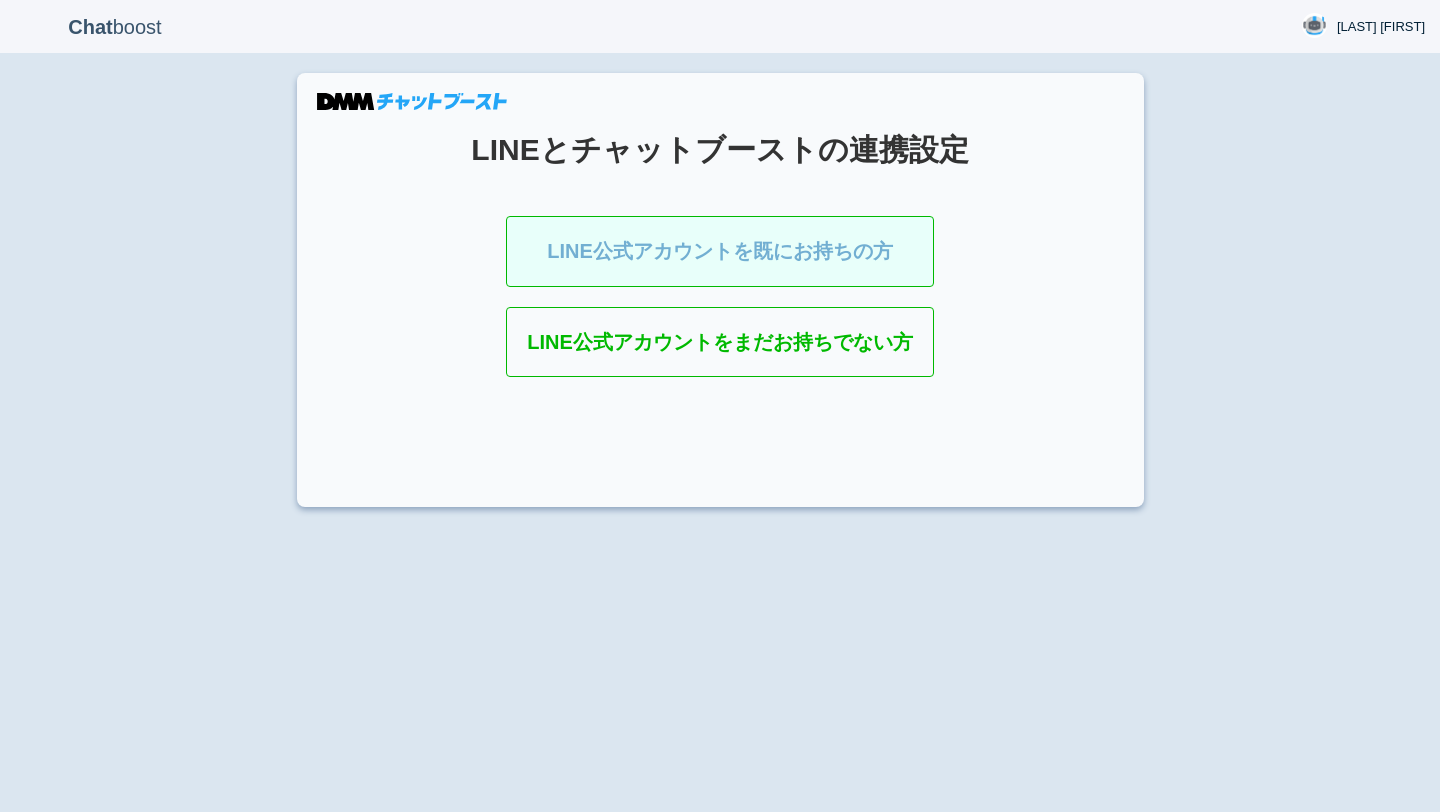 click on "LINE公式アカウントを既にお持ちの方" at bounding box center [720, 251] 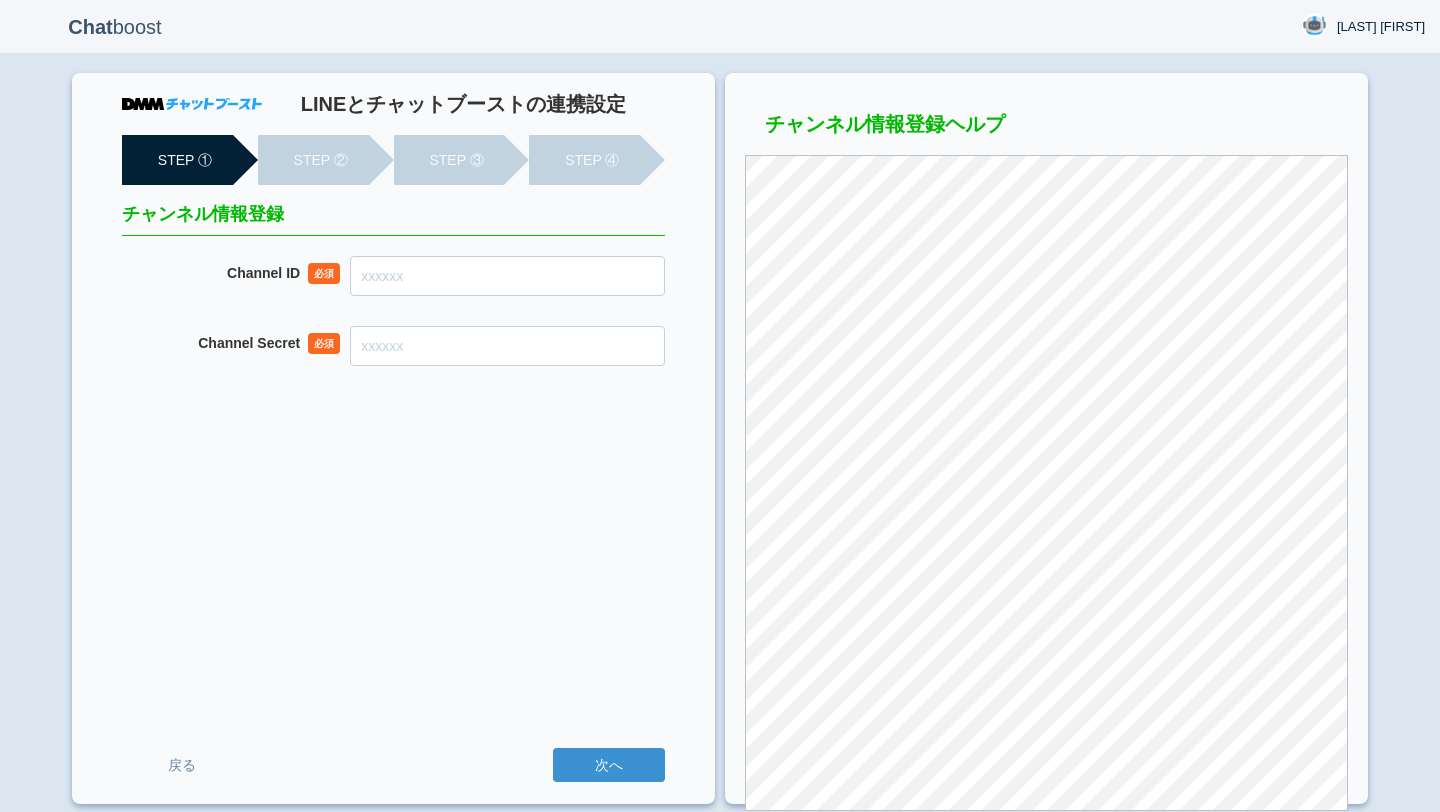 scroll, scrollTop: 0, scrollLeft: 0, axis: both 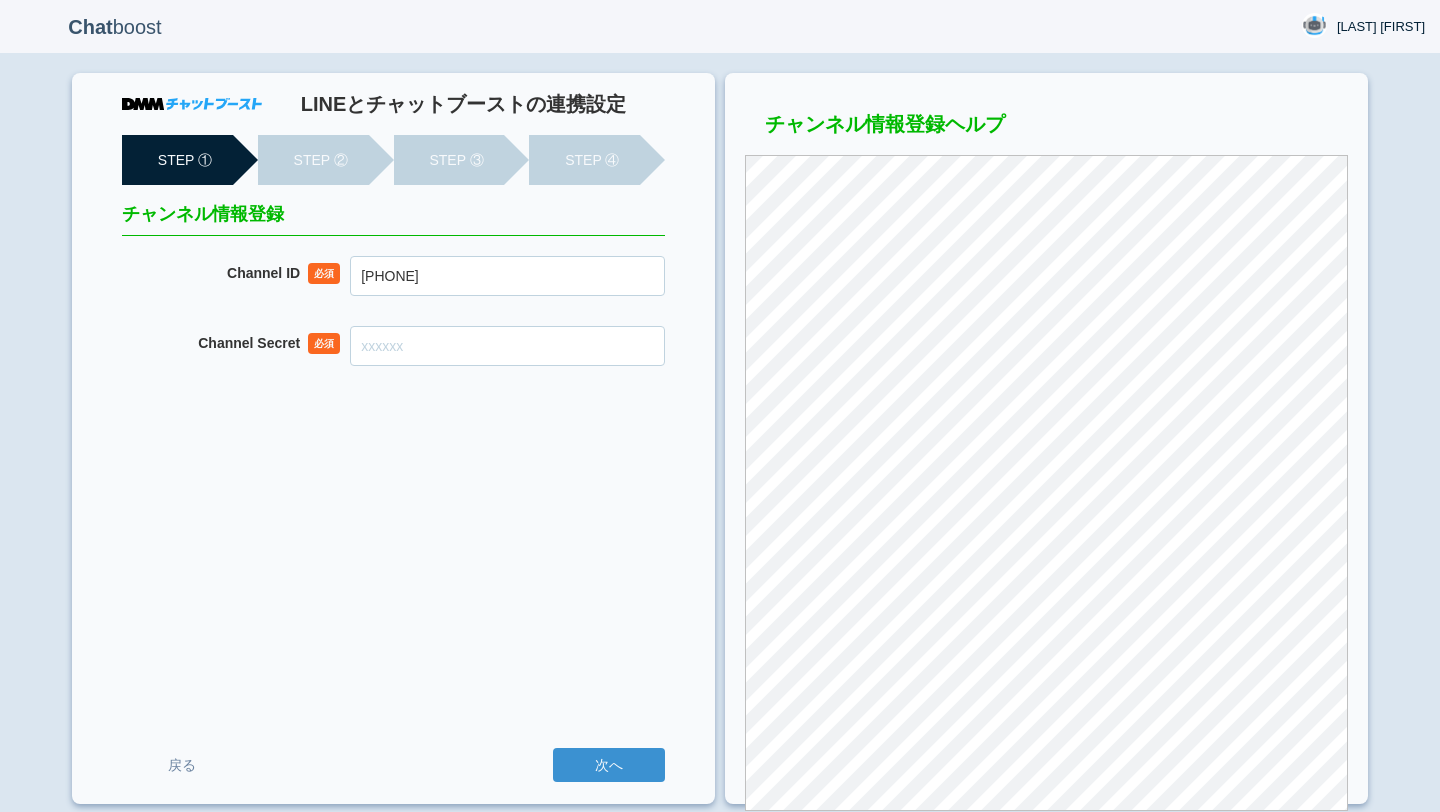 type on "2007876767" 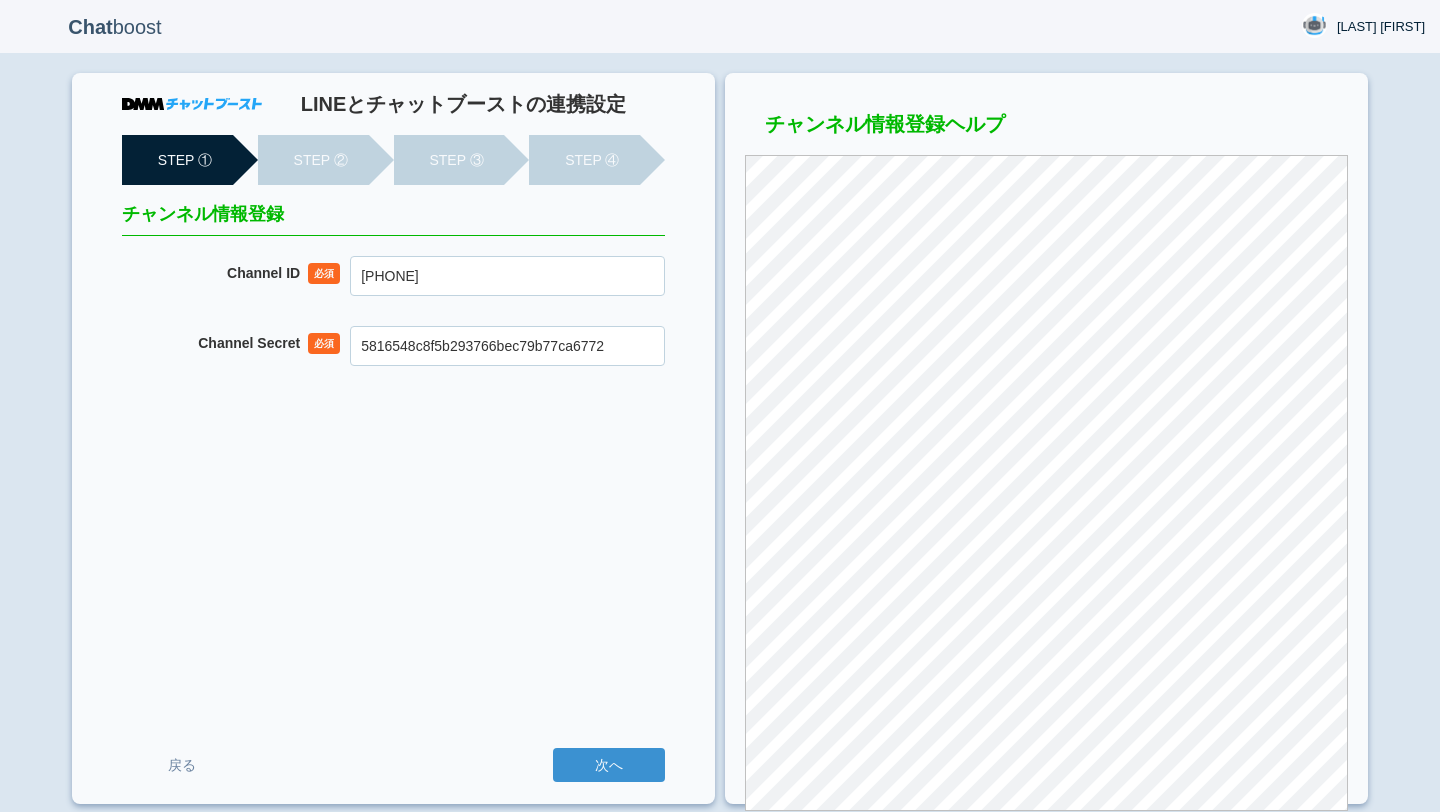 type on "5816548c8f5b293766bec79b77ca6772" 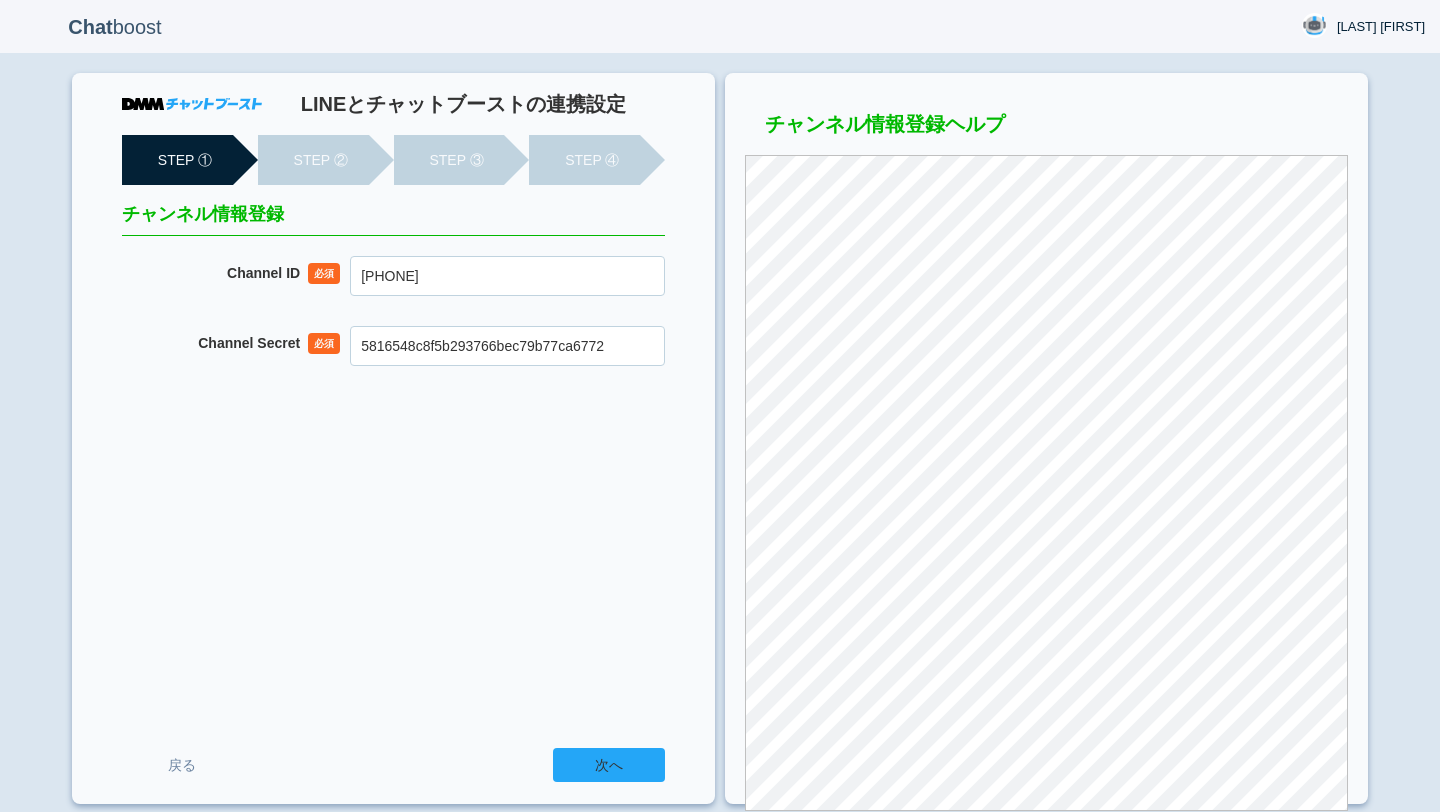 click on "次へ" at bounding box center (609, 765) 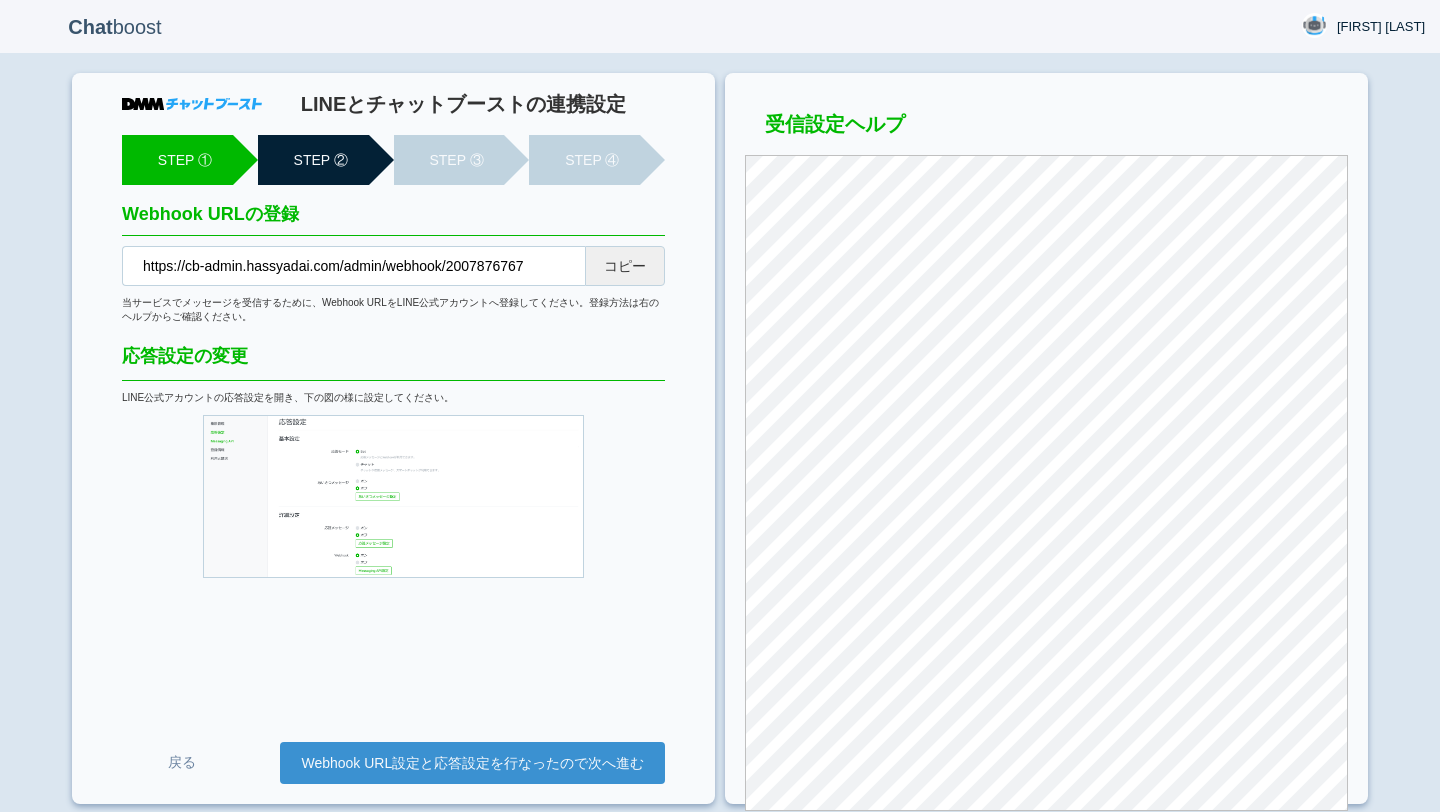 scroll, scrollTop: 0, scrollLeft: 0, axis: both 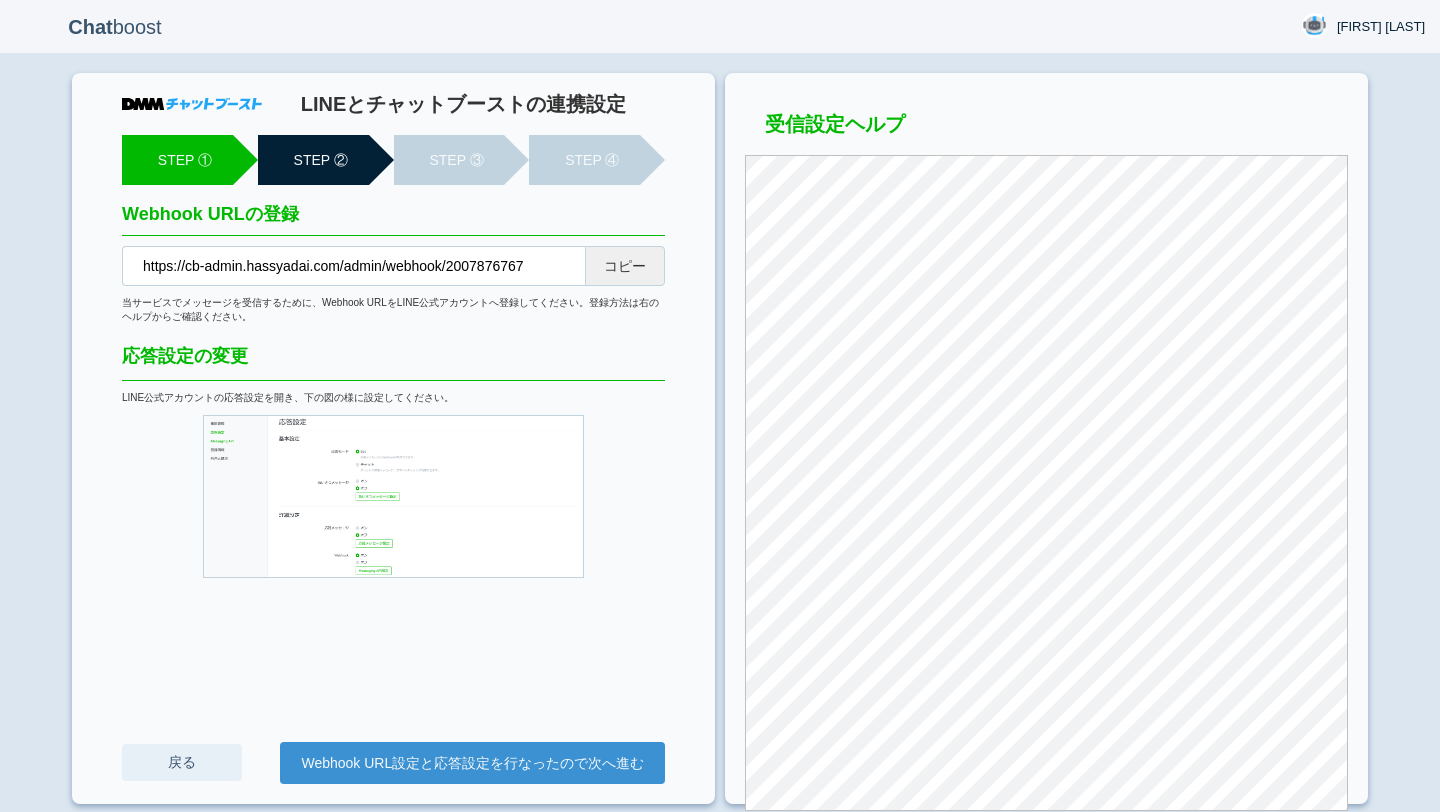 click on "戻る" at bounding box center [182, 762] 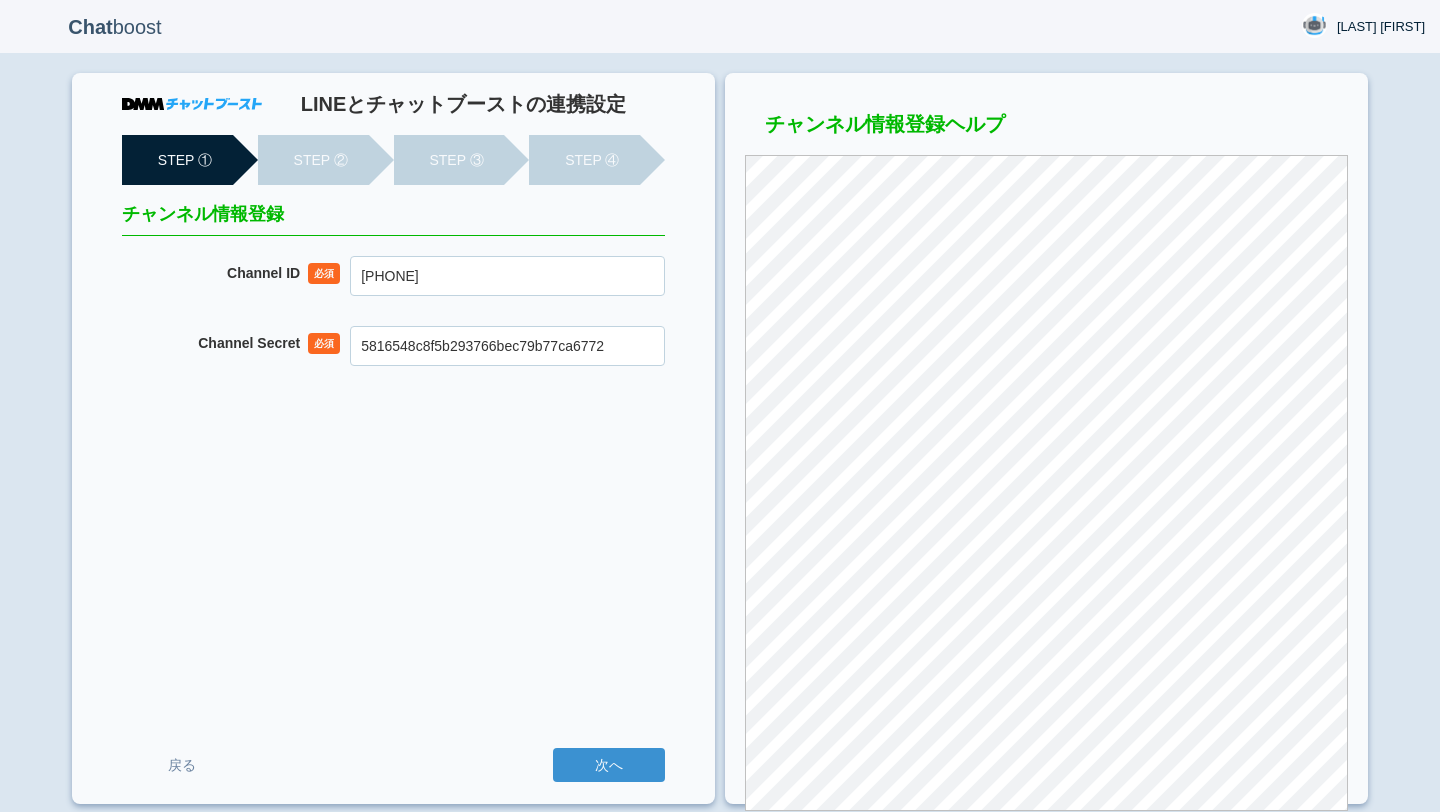 scroll, scrollTop: 4, scrollLeft: 0, axis: vertical 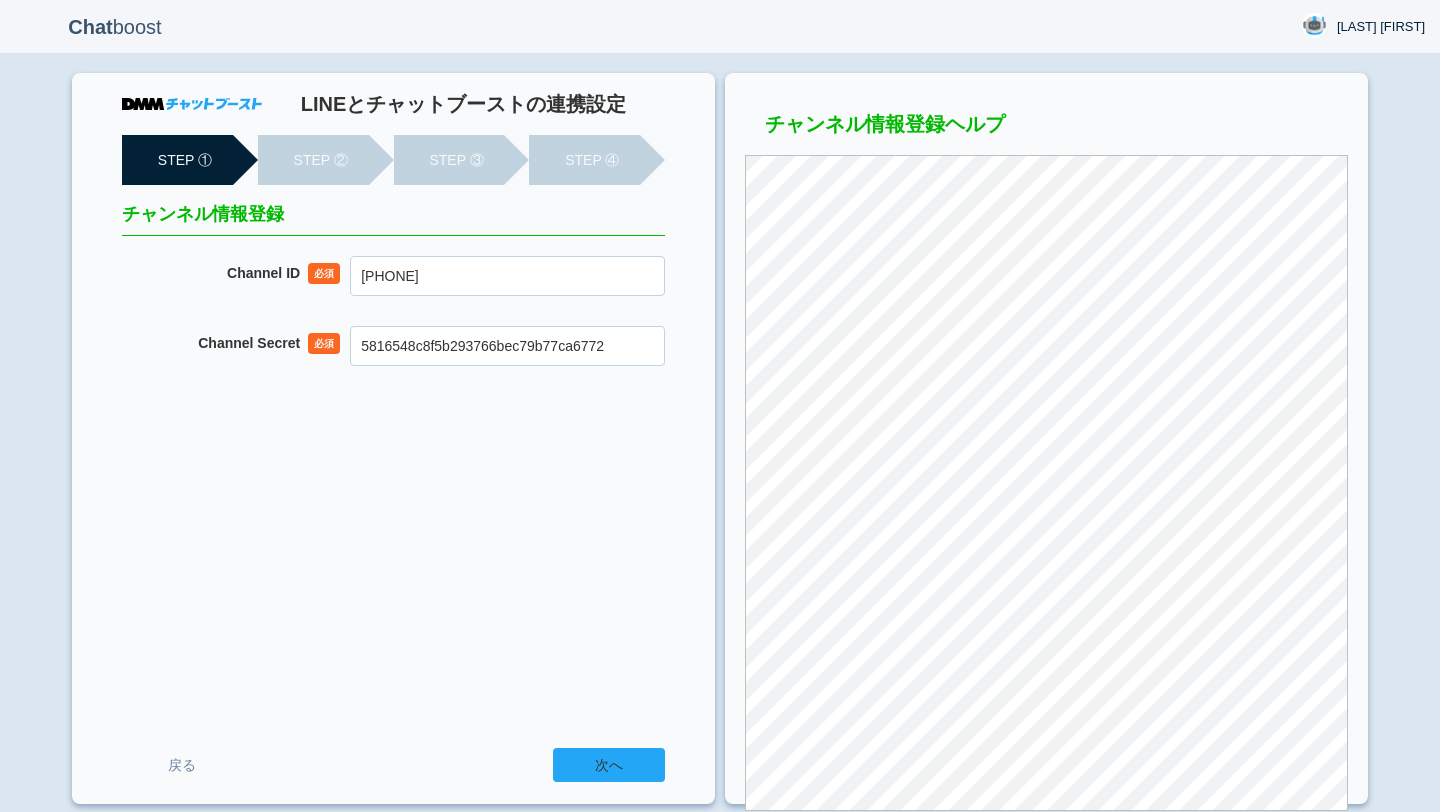 click on "次へ" at bounding box center [609, 765] 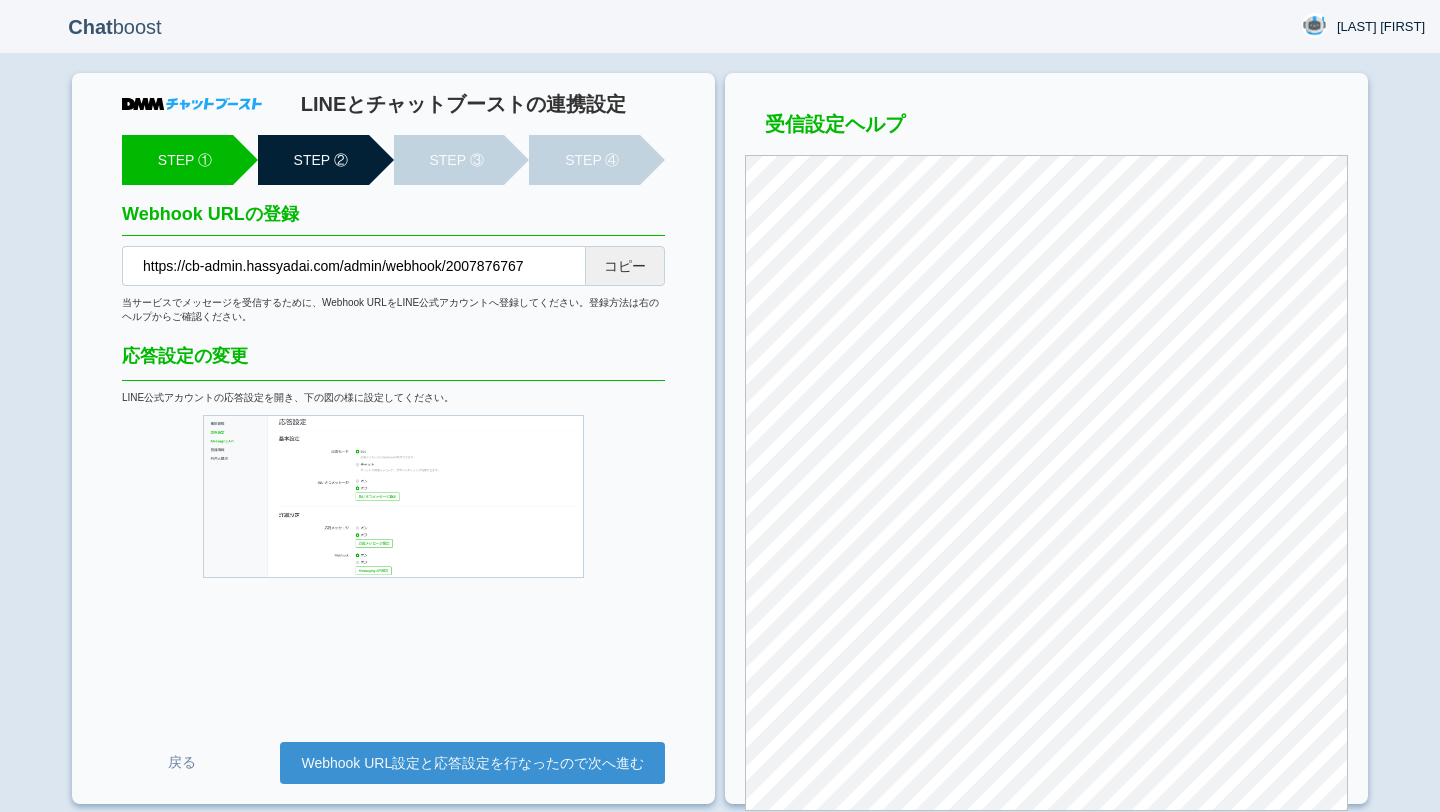 scroll, scrollTop: 0, scrollLeft: 0, axis: both 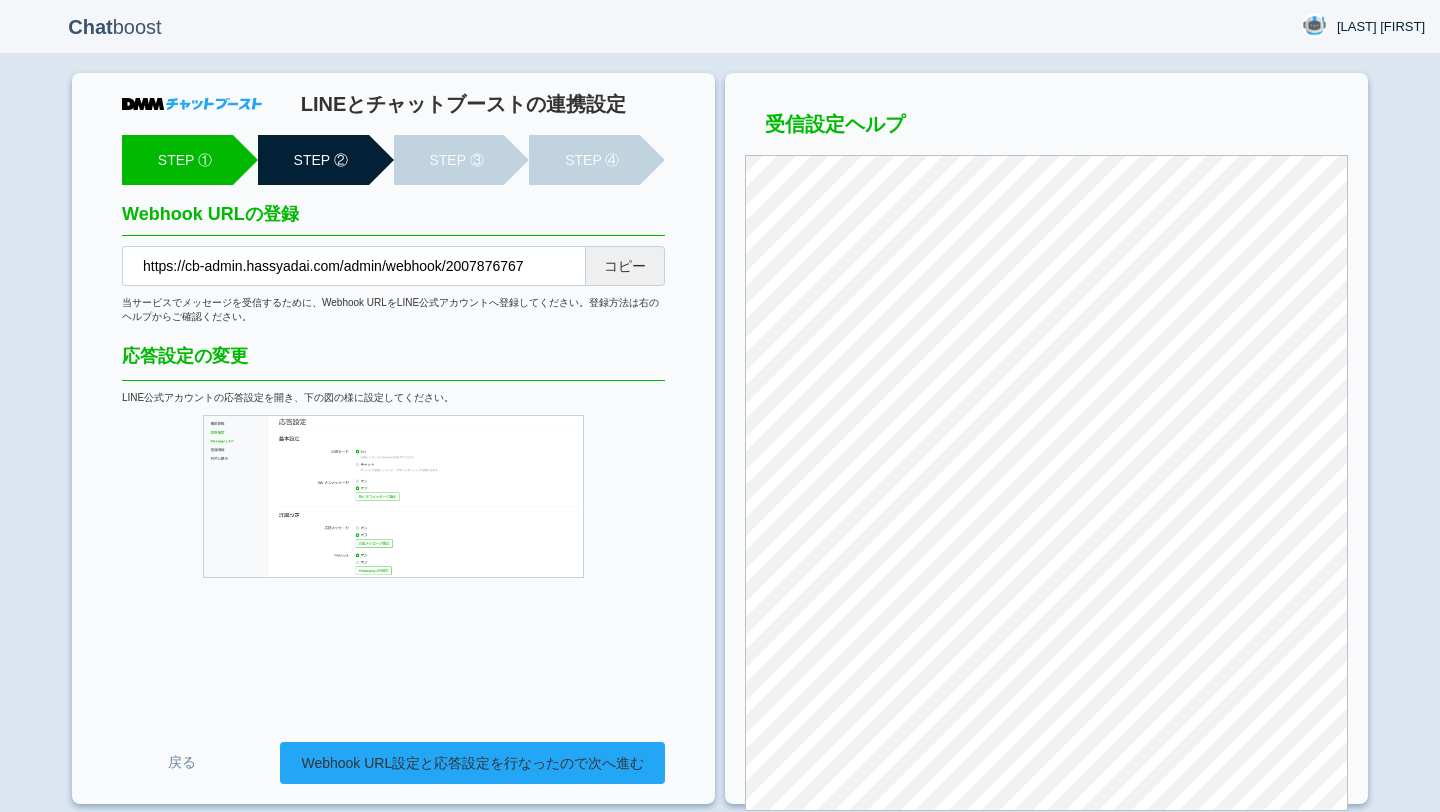 click on "Webhook URL設定と応答設定を行なったので次へ進む" at bounding box center [472, 763] 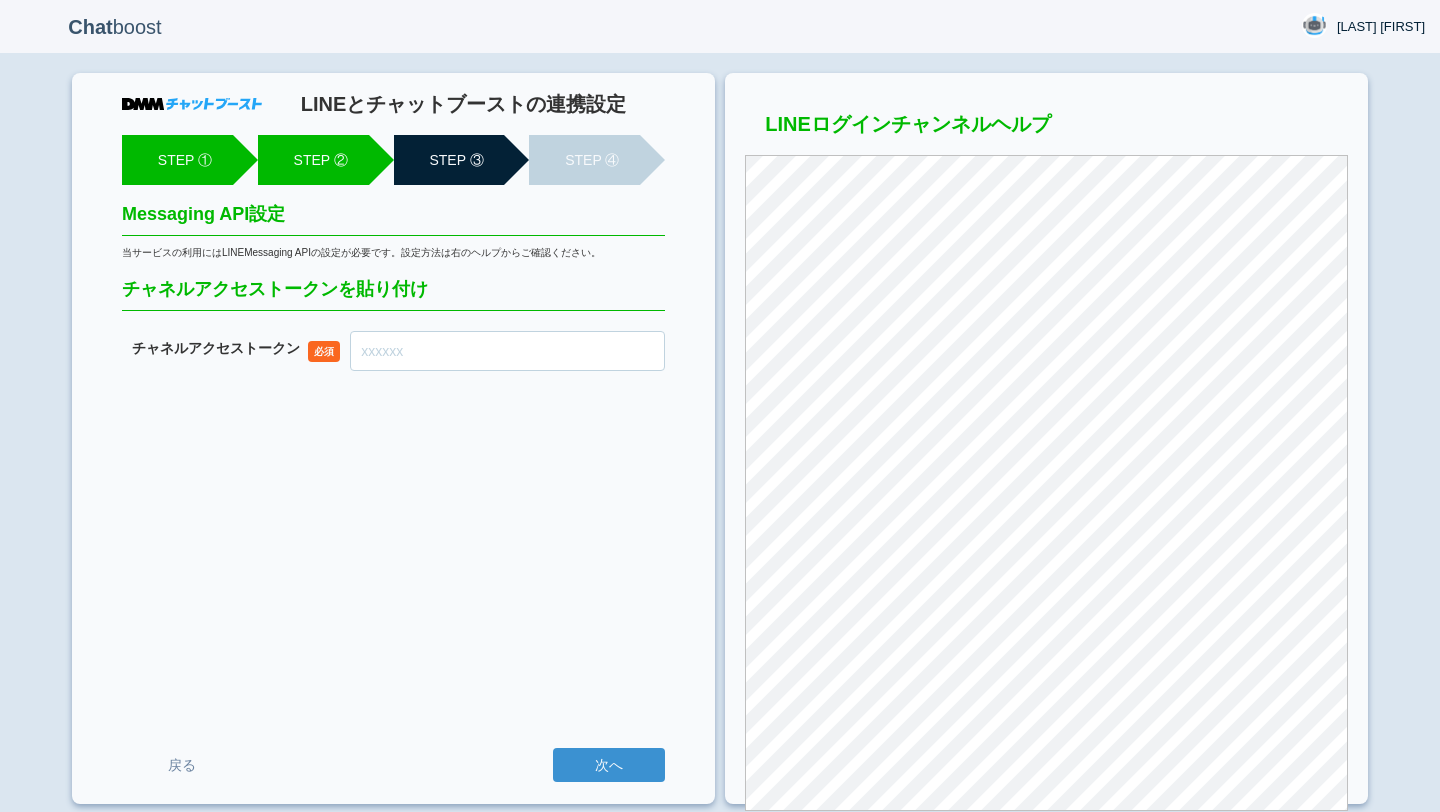 scroll, scrollTop: 0, scrollLeft: 0, axis: both 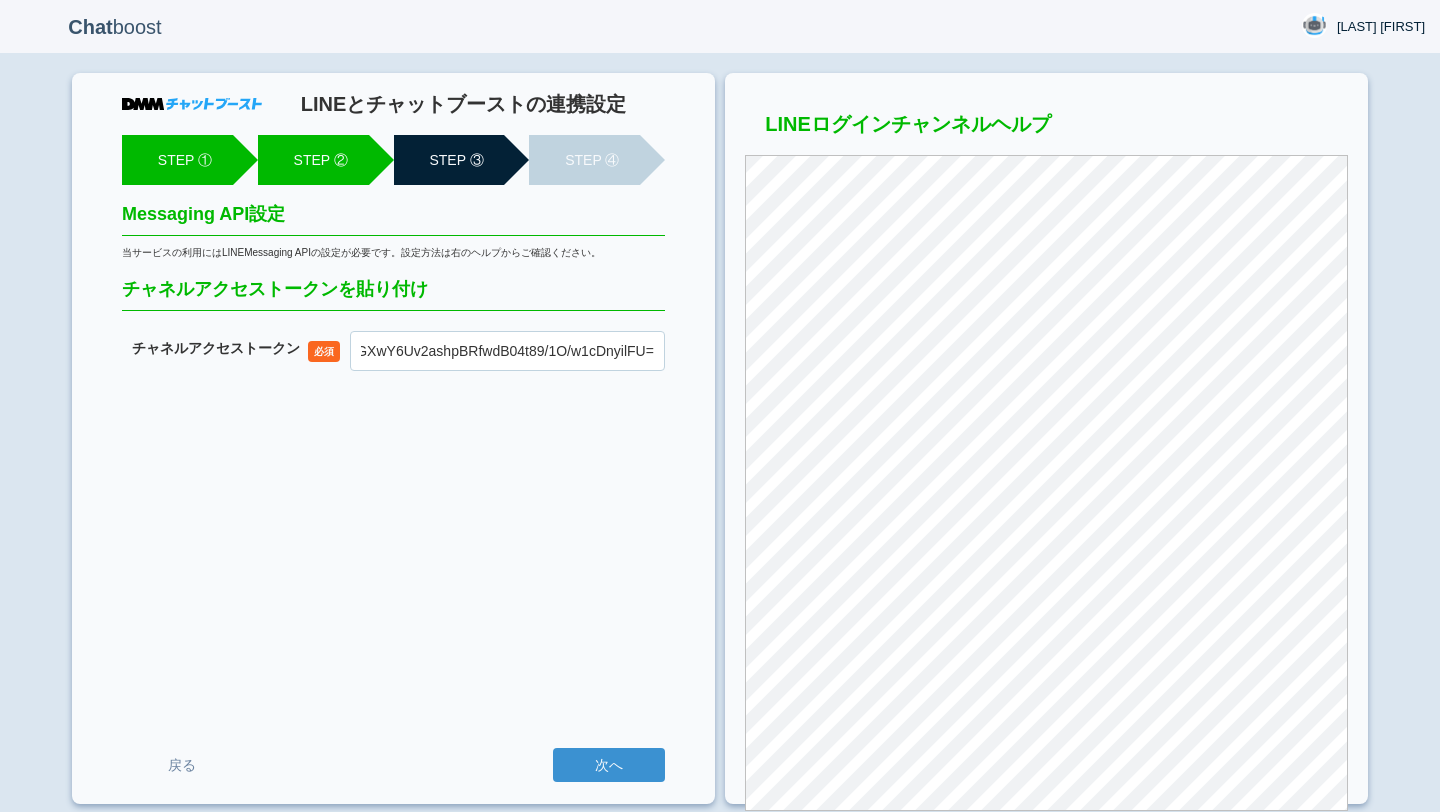 type on "tLge7UC/qyb9SVaW6o001D1oo+w5I0ctTrnDDSsmkdSHhN/UL+CdB6tWDiCj79/uVg2Q2/08cRB+rieADpSw4kDcH+3kUD8q4UgkUry0em7/AeLij0Fcsu1JsyIu5+ZamcILfxGXwY6Uv2ashpBRfwdB04t89/1O/w1cDnyilFU=" 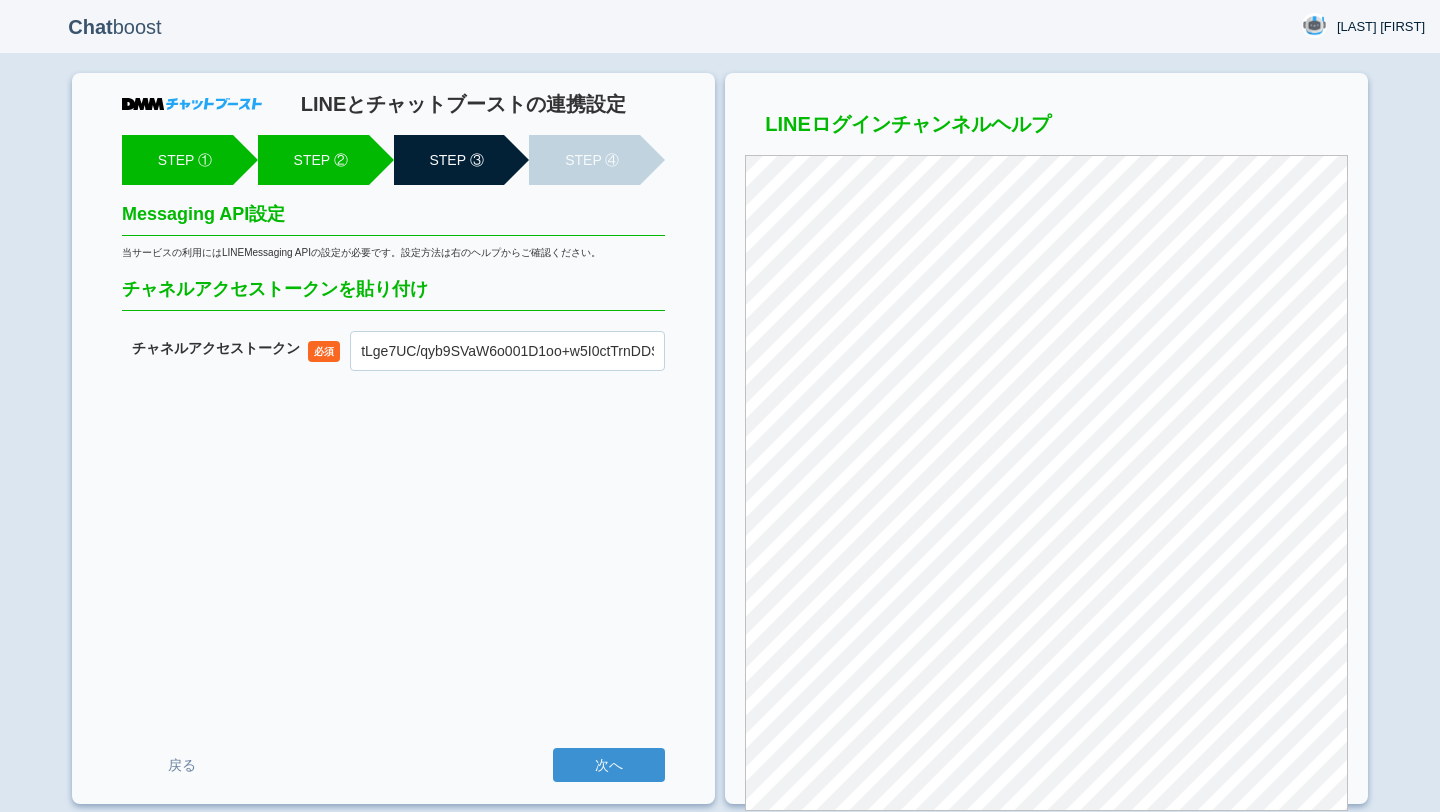 click on "tLge7UC/qyb9SVaW6o001D1oo+w5I0ctTrnDDSsmkdSHhN/UL+CdB6tWDiCj79/uVg2Q2/08cRB+rieADpSw4kDcH+3kUD8q4UgkUry0em7/AeLij0Fcsu1JsyIu5+ZamcILfxGXwY6Uv2ashpBRfwdB04t89/1O/w1cDnyilFU=" at bounding box center [507, 351] 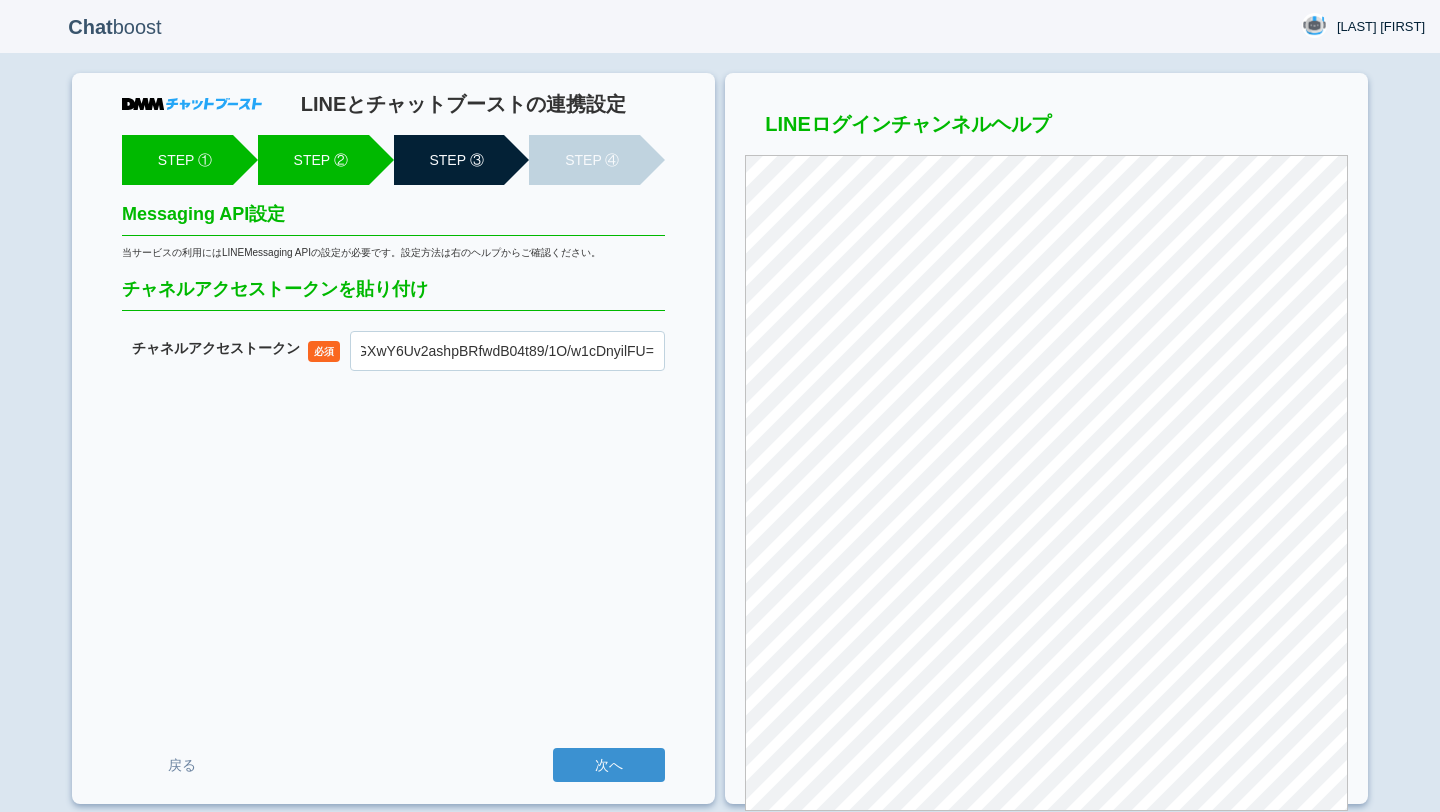 scroll, scrollTop: 0, scrollLeft: 0, axis: both 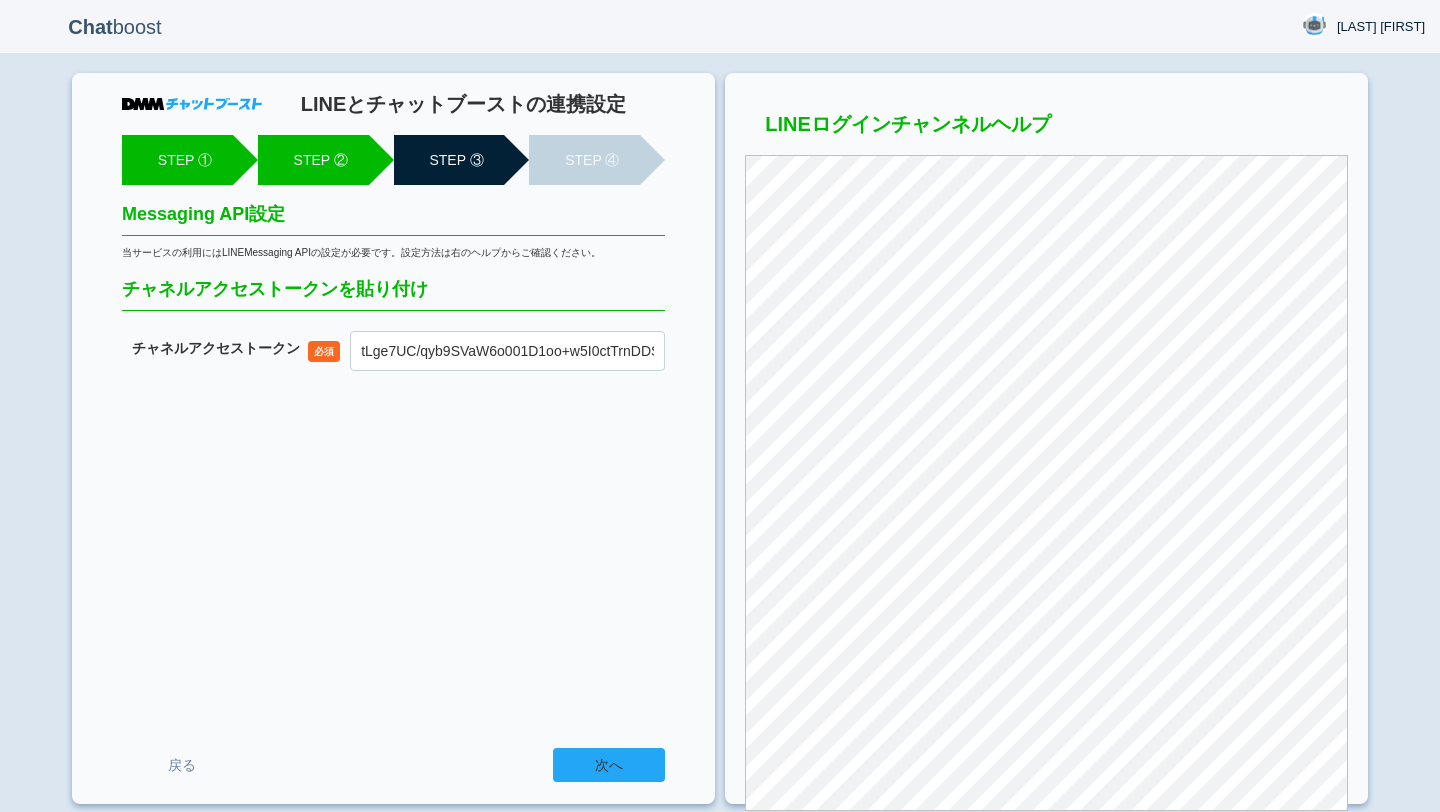 click on "次へ" at bounding box center (609, 765) 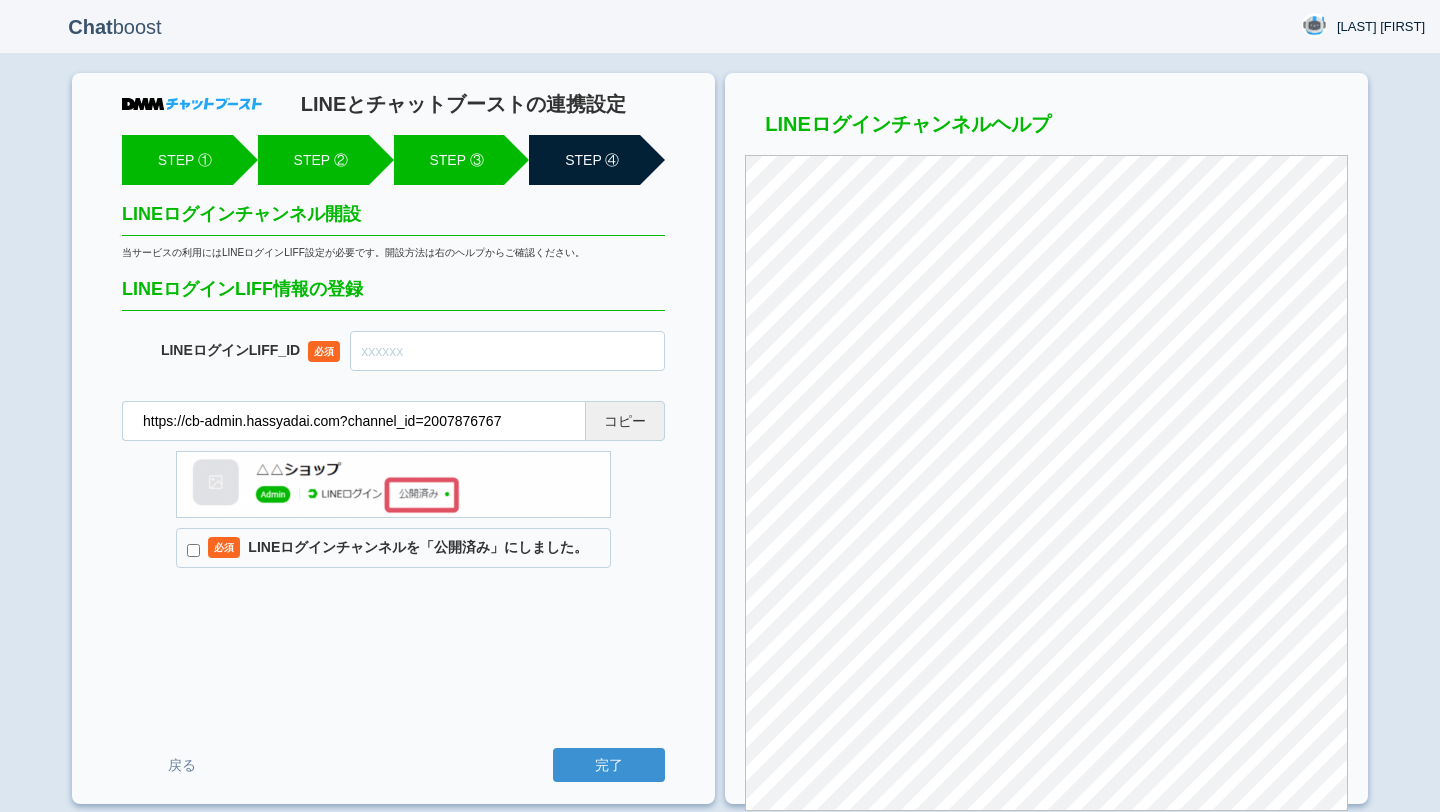 scroll, scrollTop: 4, scrollLeft: 0, axis: vertical 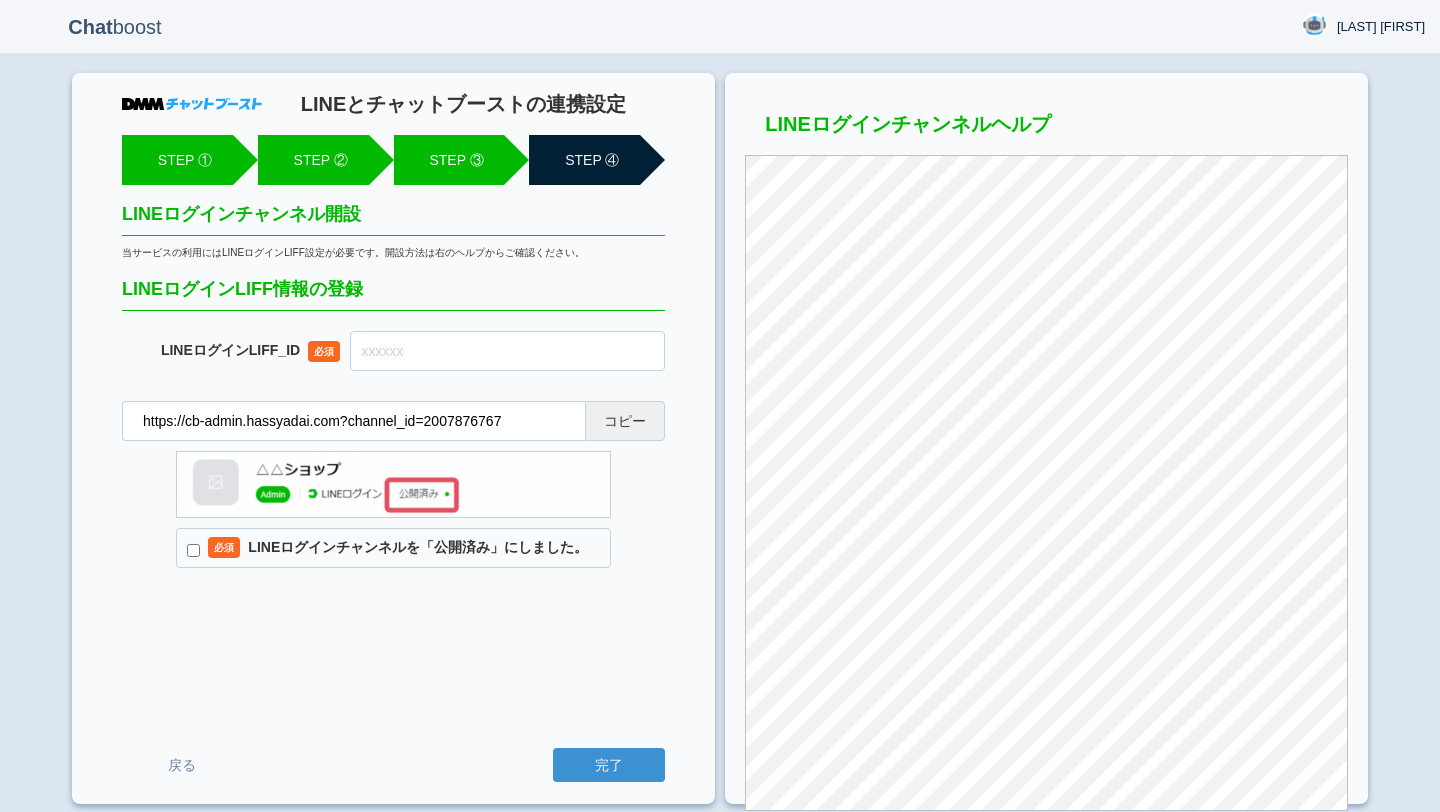 click at bounding box center (507, 351) 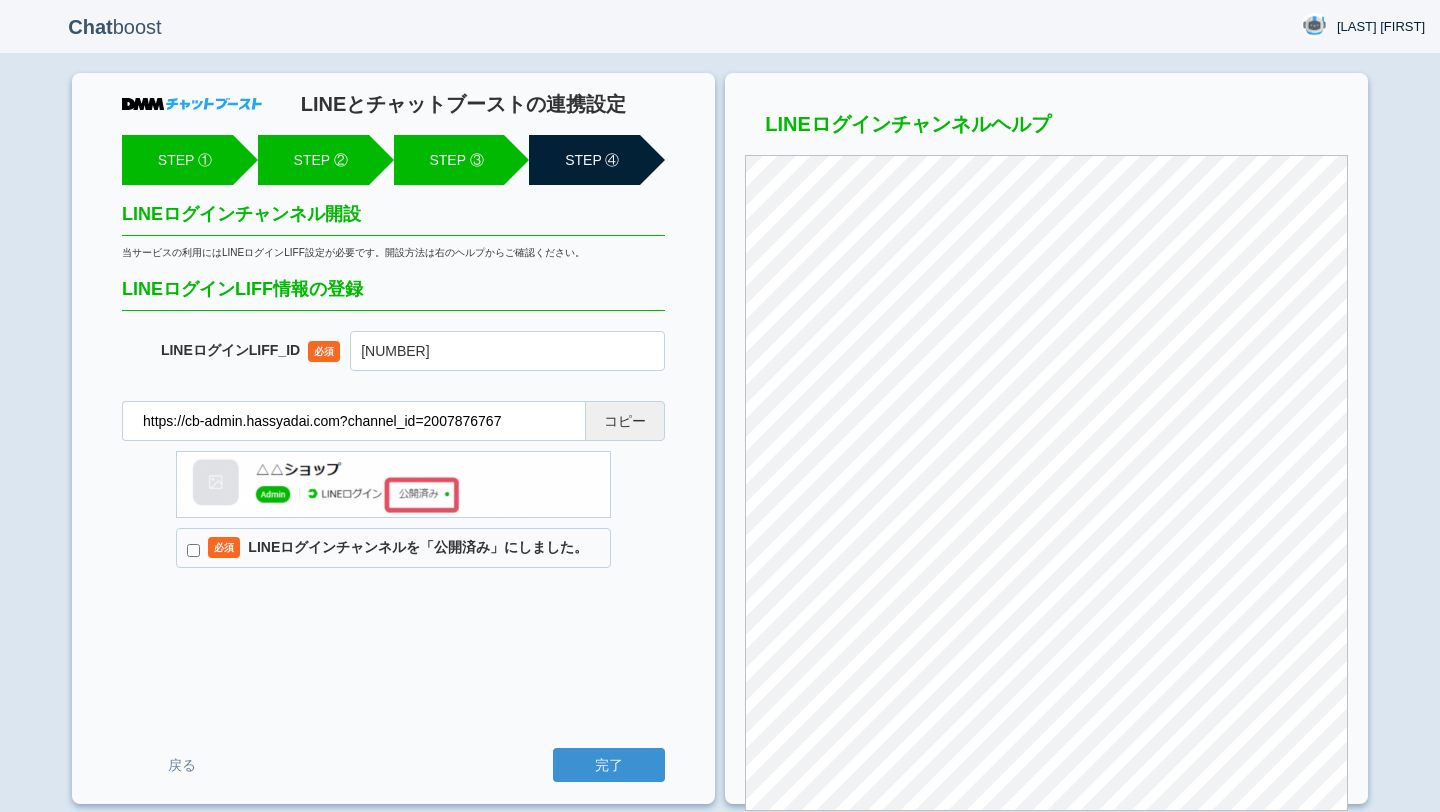 type on "2007876781-oWAjpMwk" 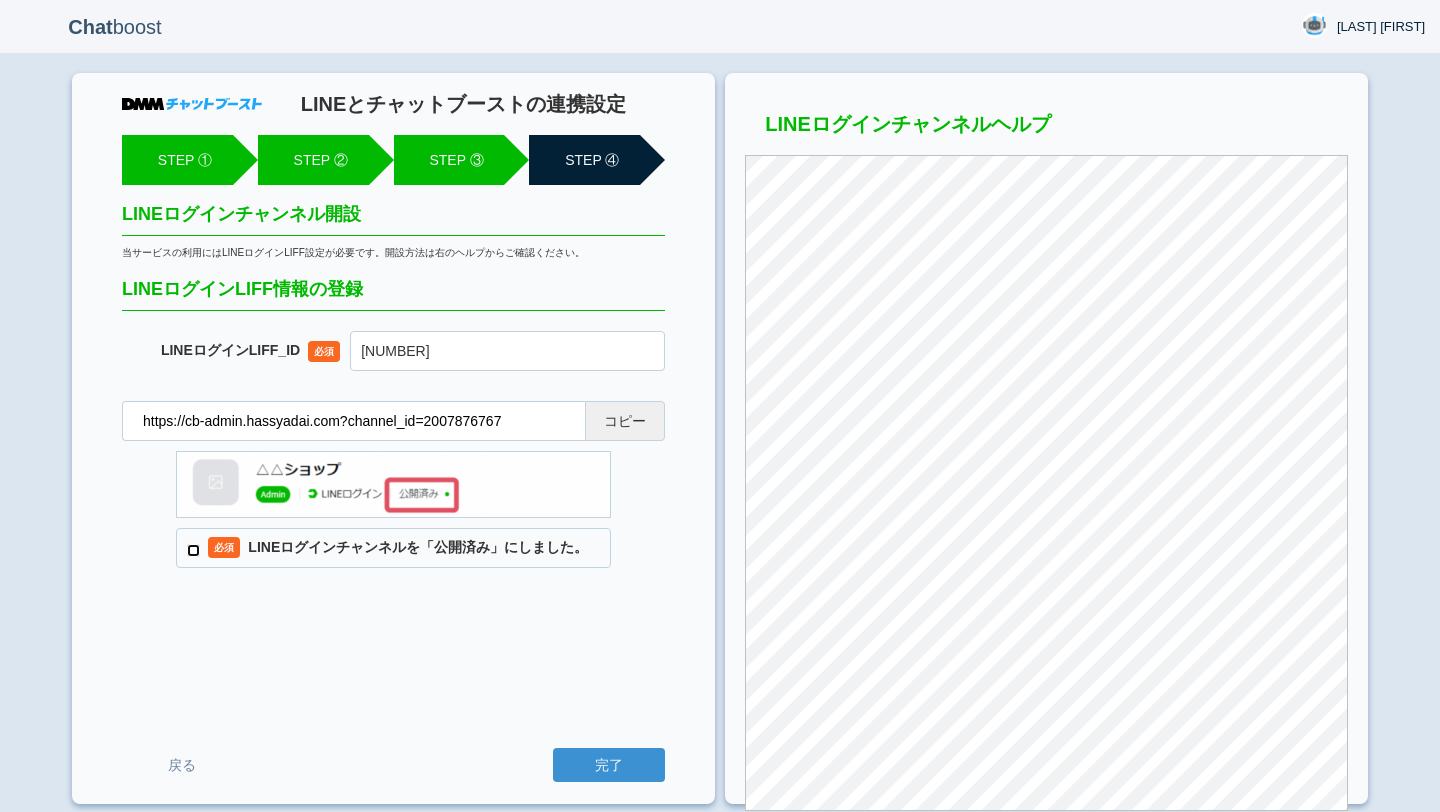 click on "必須 LINEログインチャンネルを「公開済み」にしました。" at bounding box center [193, 550] 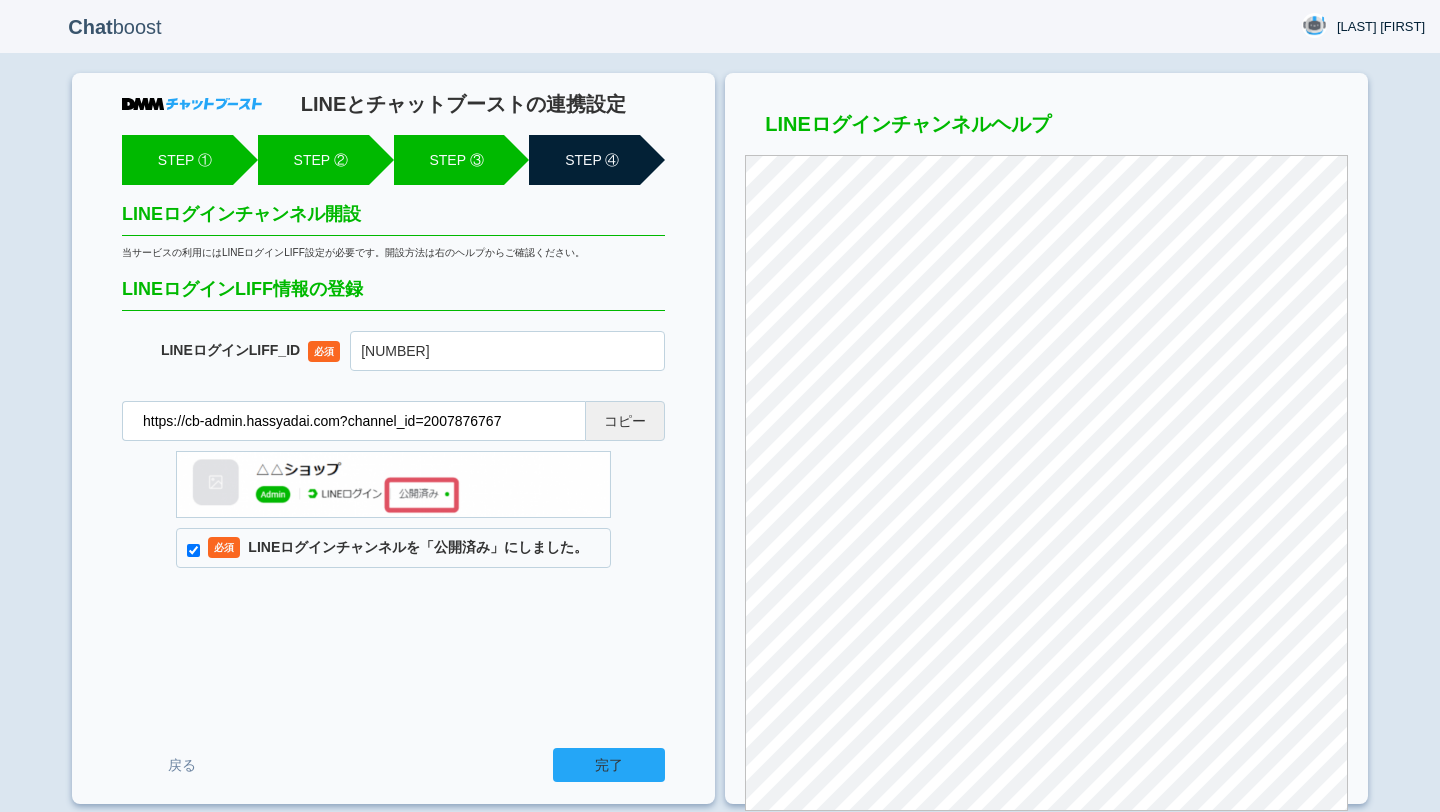 click on "完了" at bounding box center (609, 765) 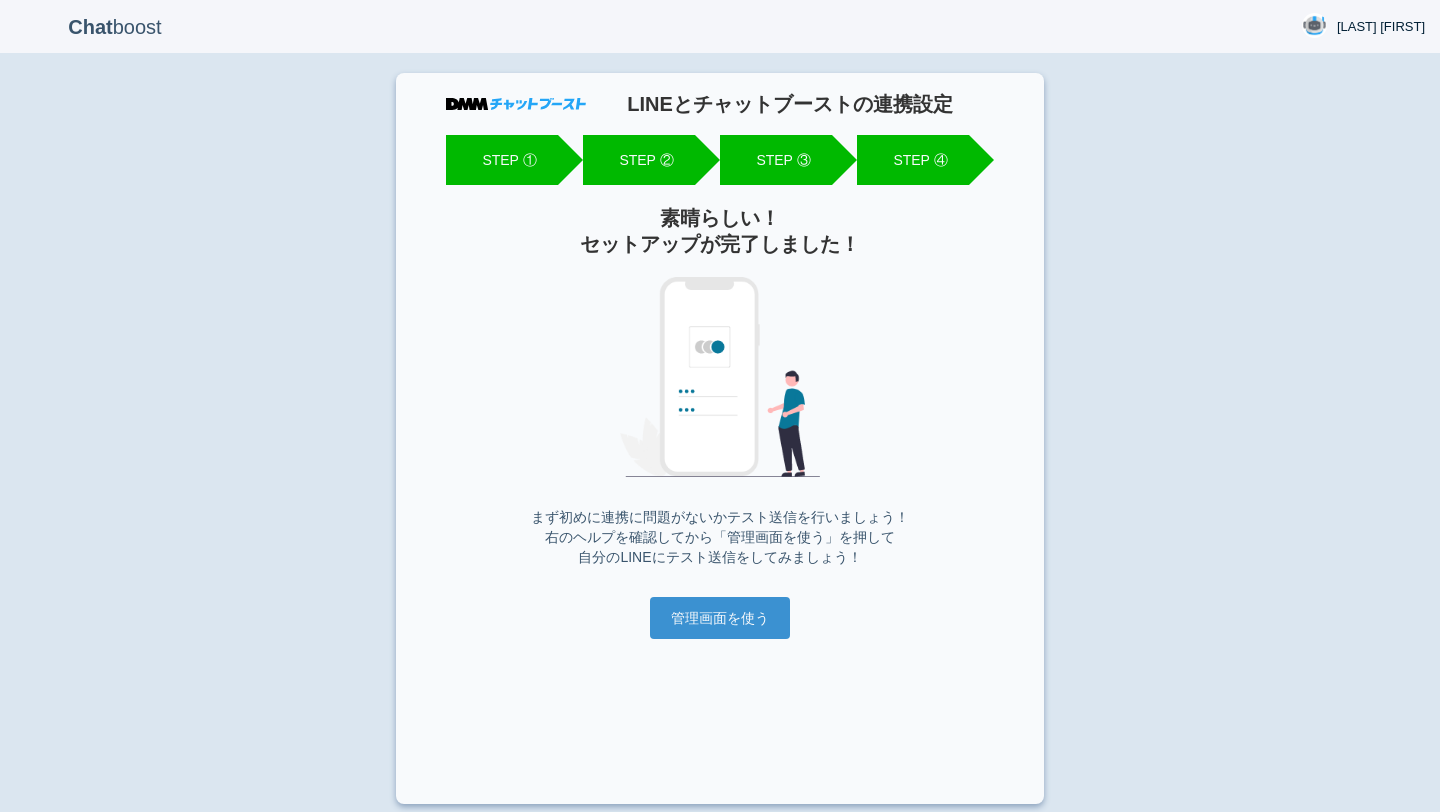 scroll, scrollTop: 0, scrollLeft: 0, axis: both 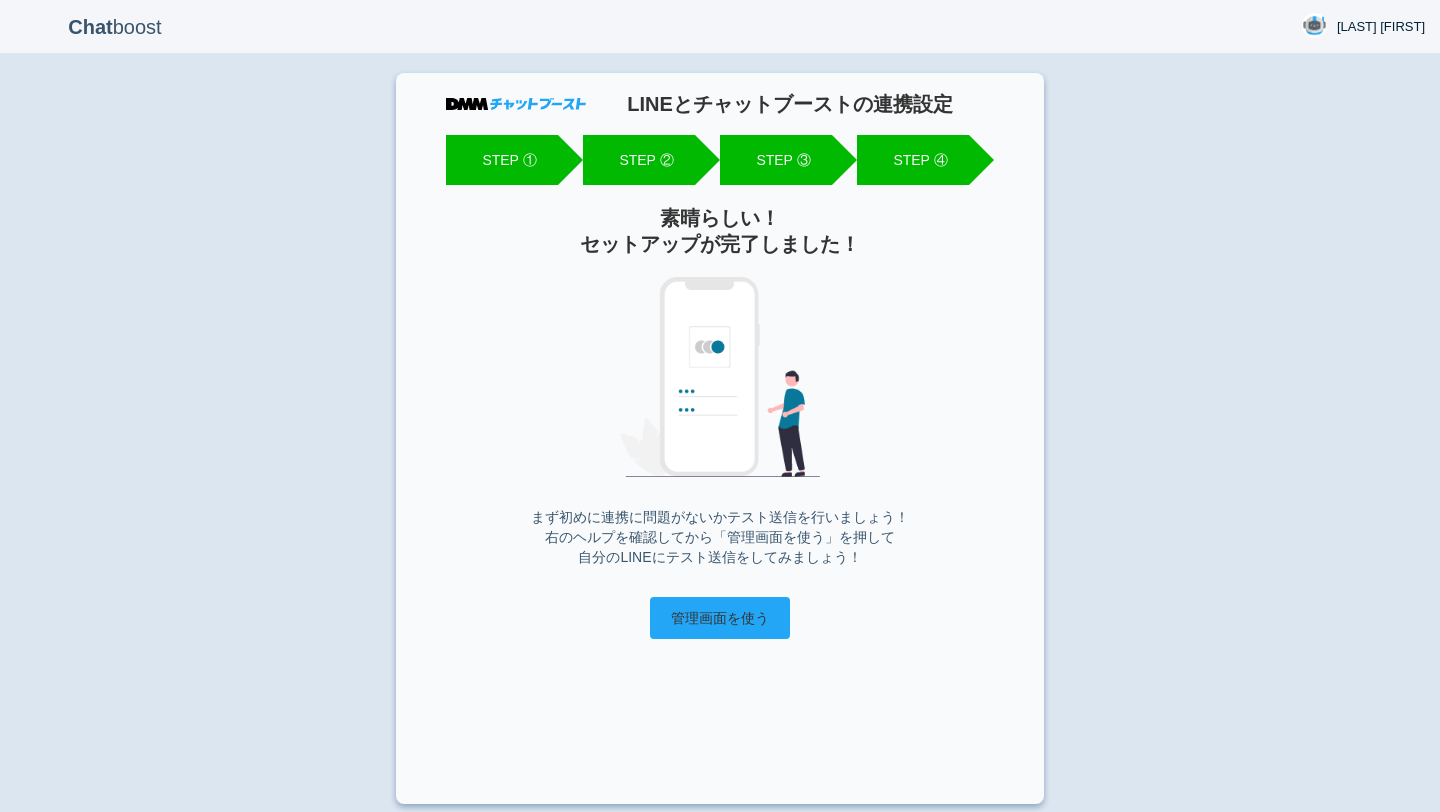 click on "管理画面を使う" at bounding box center (720, 618) 